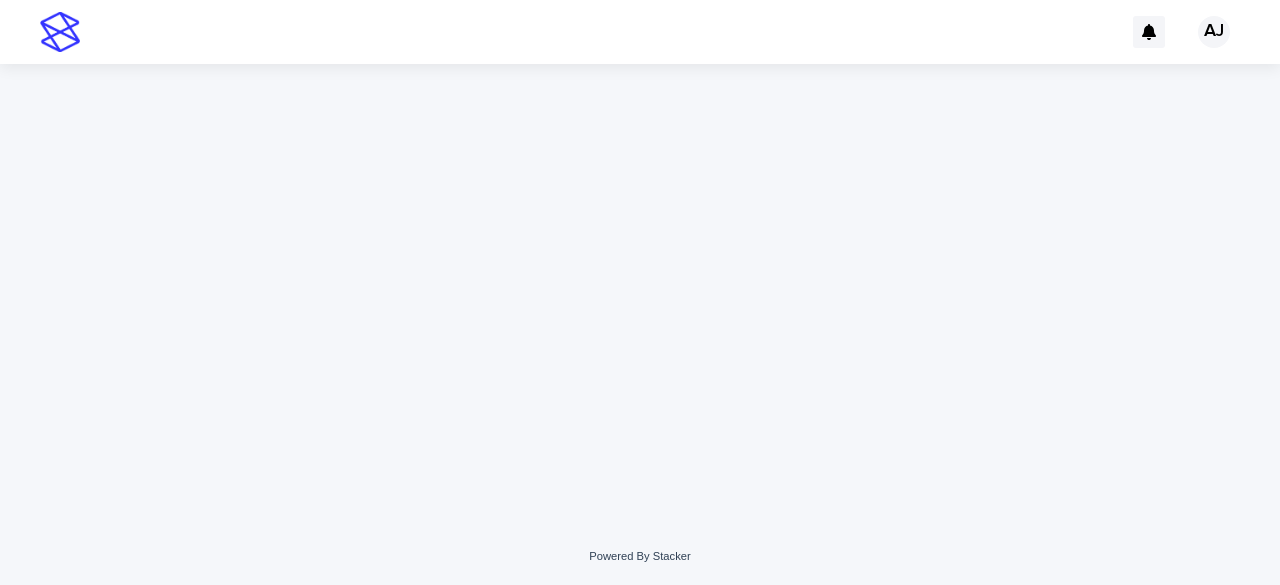 scroll, scrollTop: 0, scrollLeft: 0, axis: both 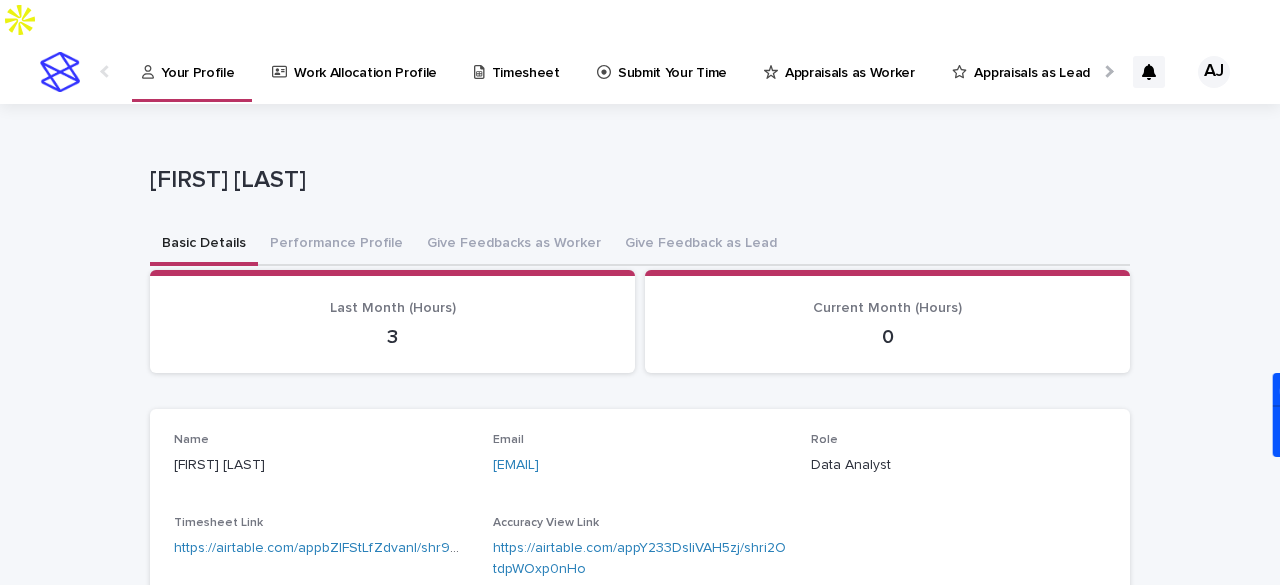 click on "Submit Your Time" at bounding box center [672, 61] 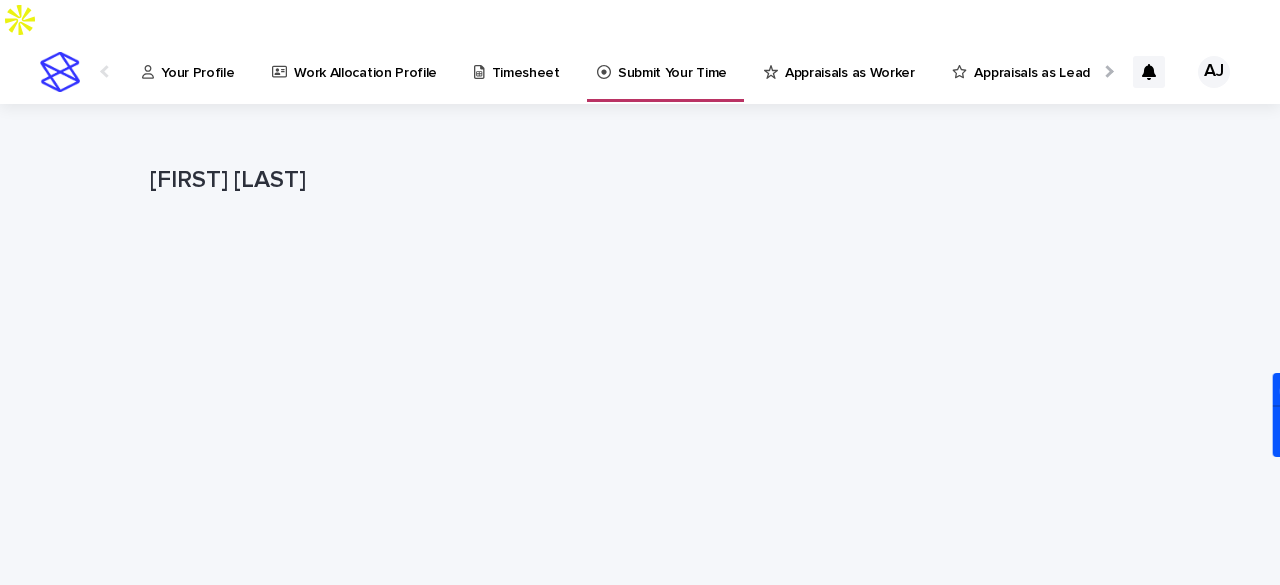click on "Timesheet" at bounding box center [526, 61] 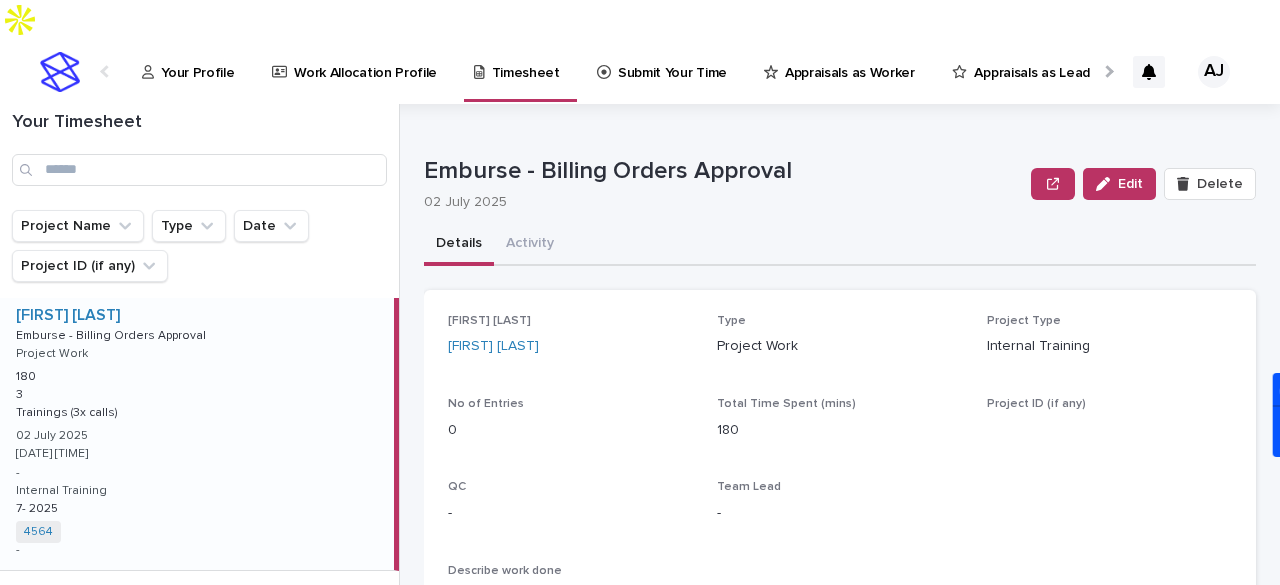 click on "Submit Your Time" at bounding box center (672, 61) 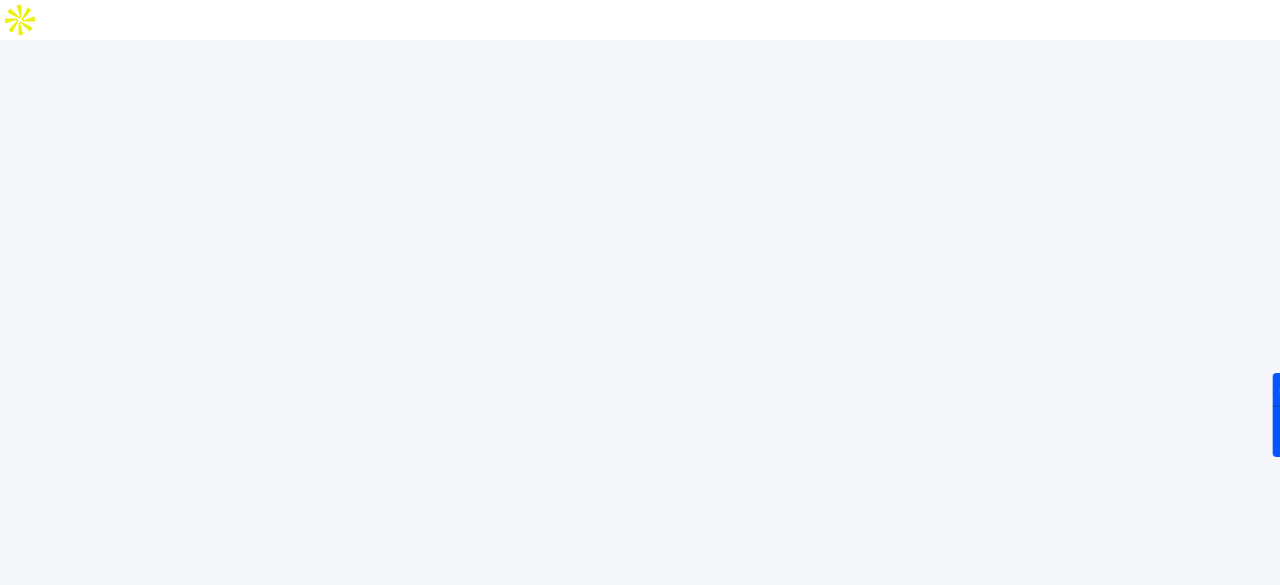 scroll, scrollTop: 338, scrollLeft: 0, axis: vertical 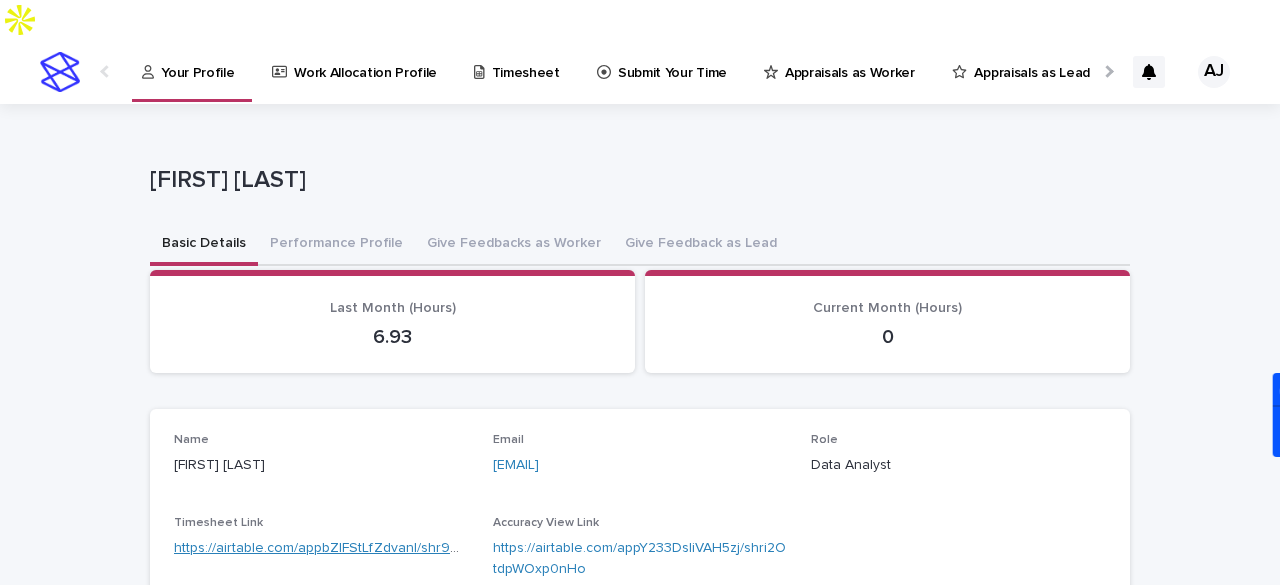 click on "https://airtable.com/appbZlFStLfZdvanI/shr9CaOrQRVWYidRn" at bounding box center [368, 548] 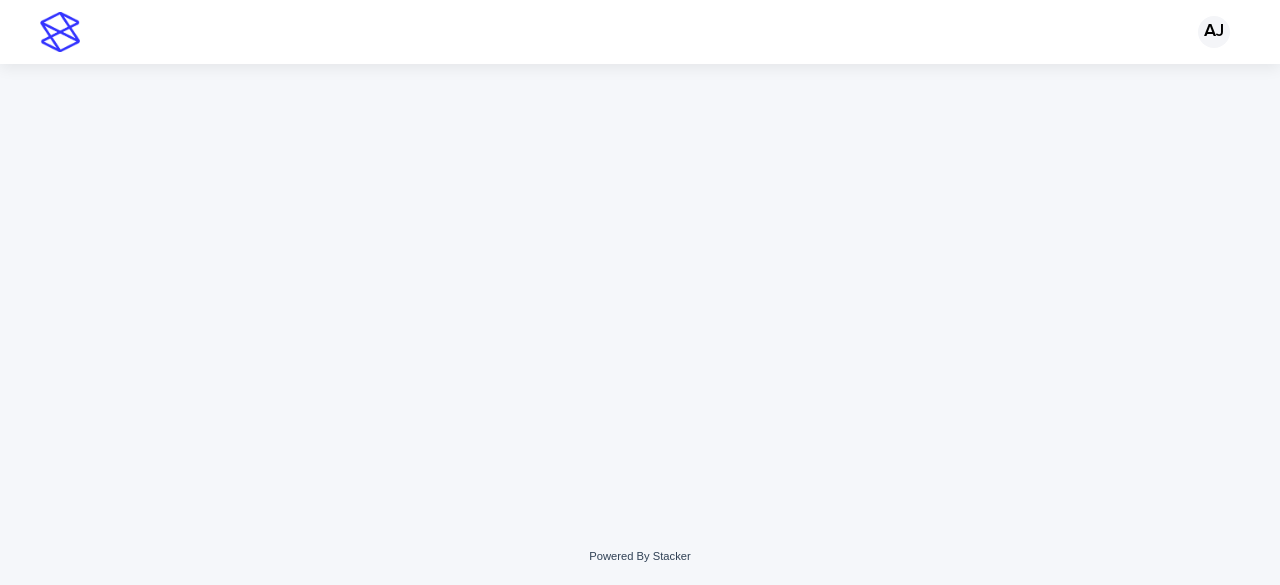 scroll, scrollTop: 0, scrollLeft: 0, axis: both 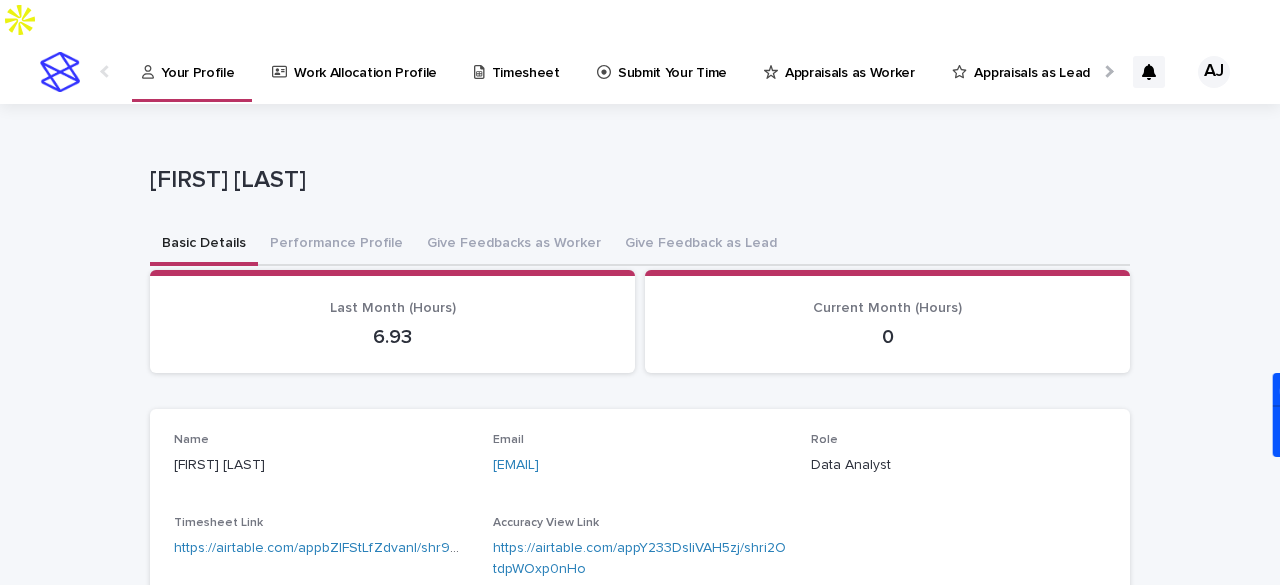click on "Timesheet" at bounding box center [526, 61] 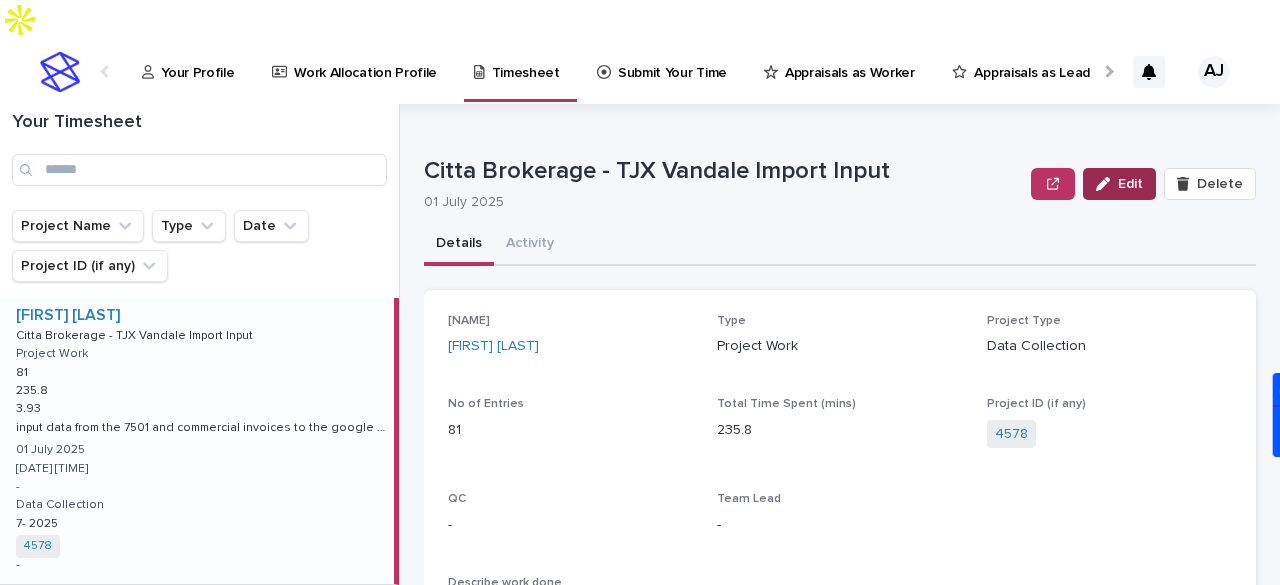 click at bounding box center [1107, 184] 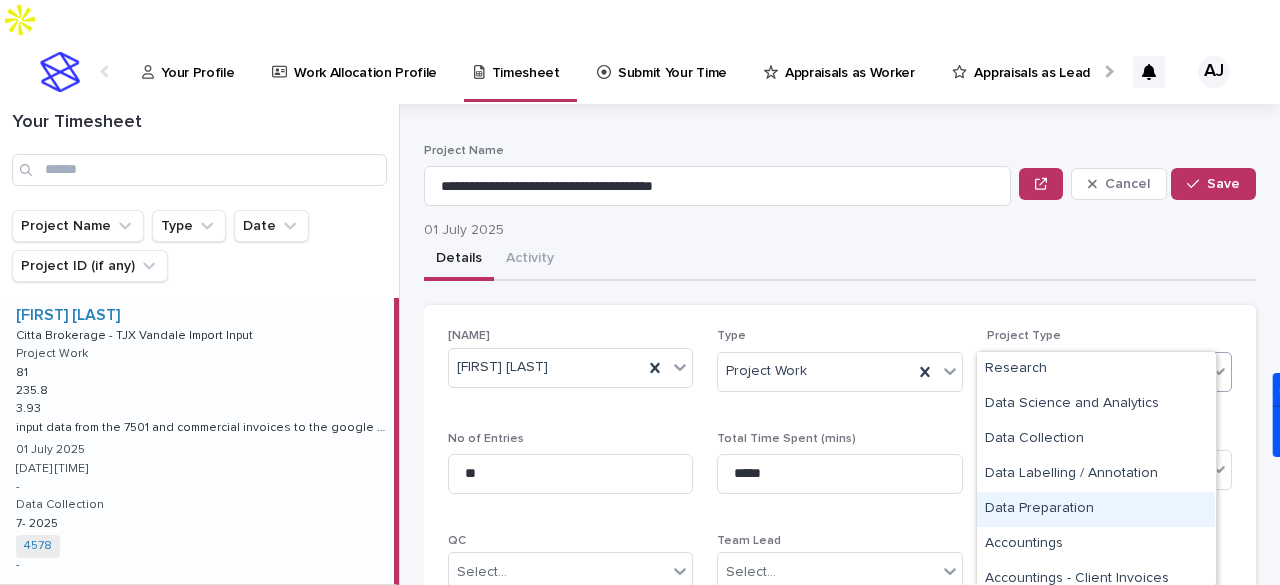 click on "Data Preparation" at bounding box center [1096, 509] 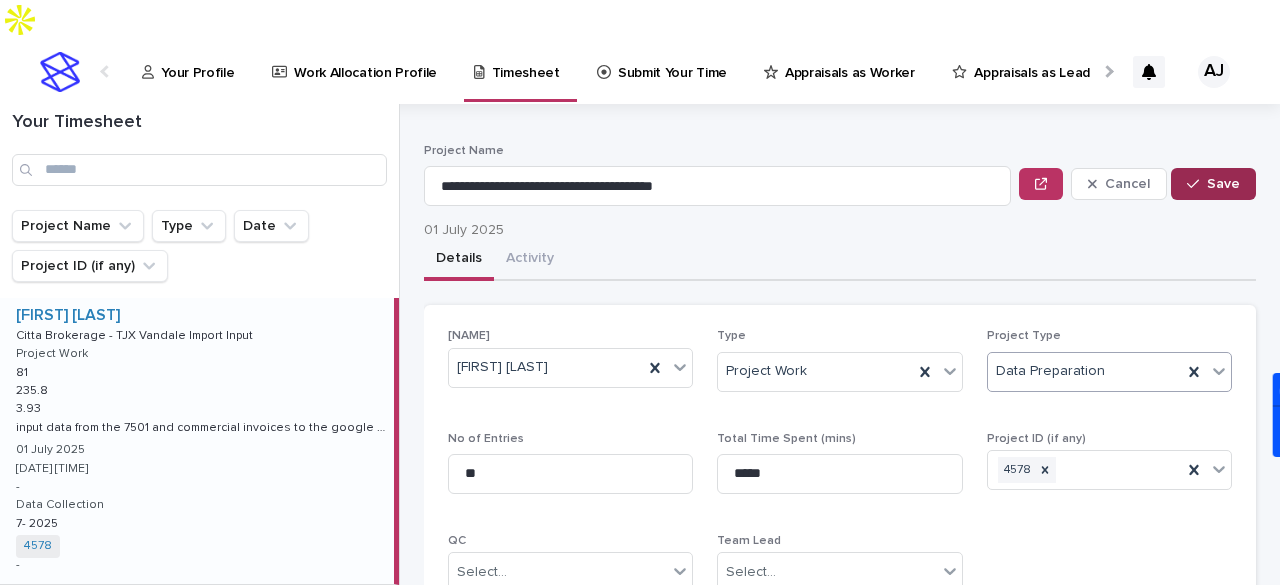 click at bounding box center [1197, 184] 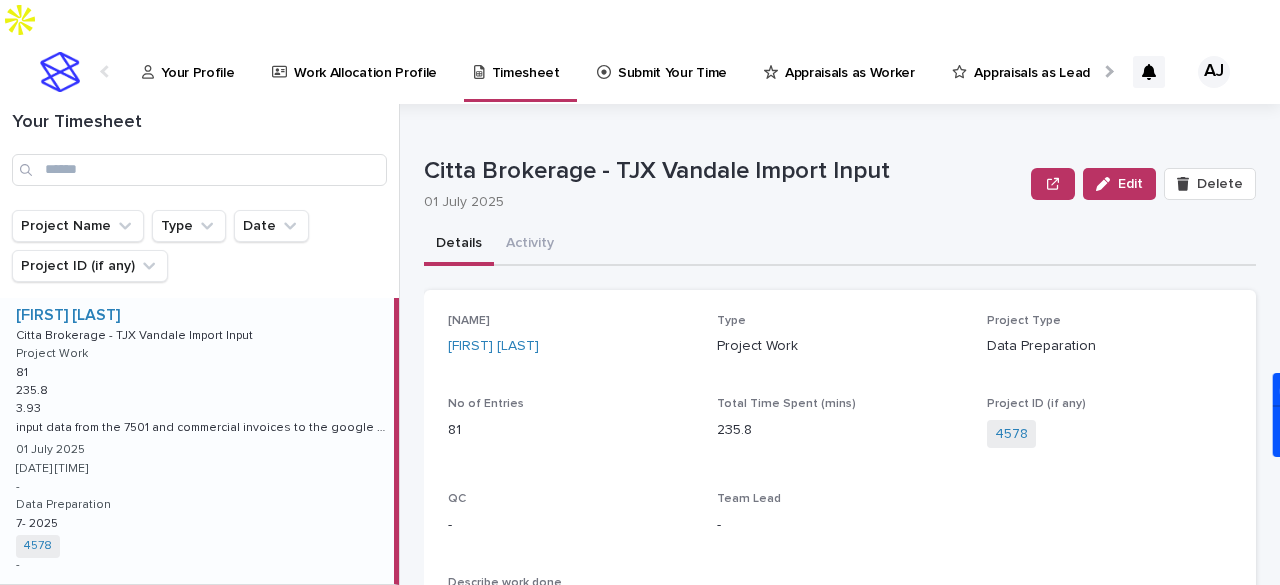 click on "Submit Your Time" at bounding box center [672, 61] 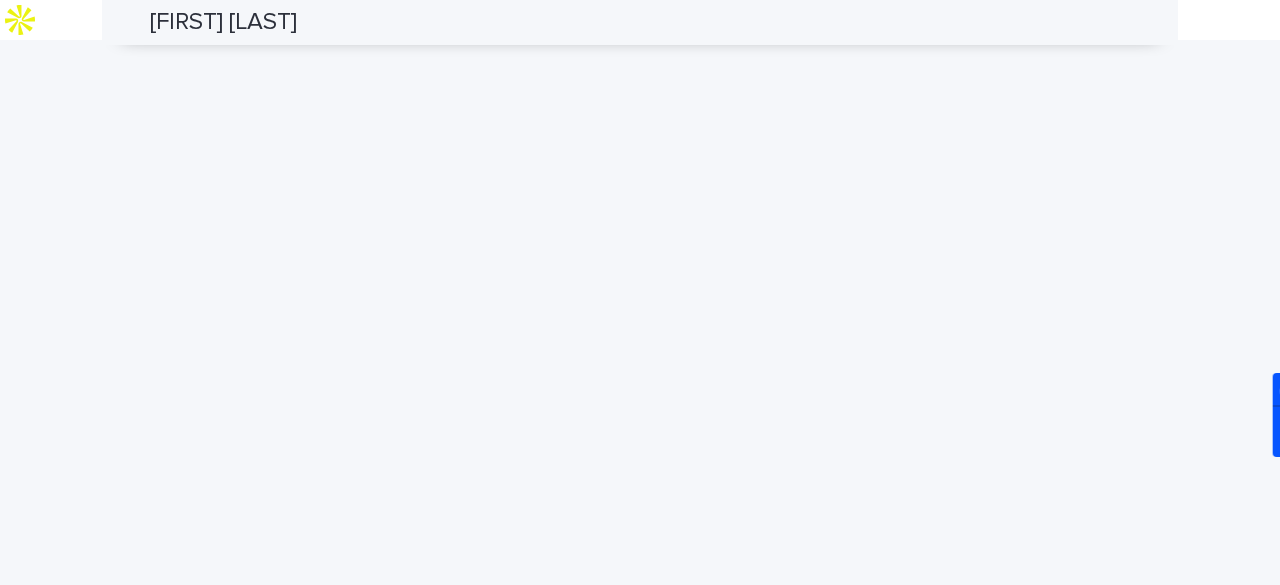 scroll, scrollTop: 325, scrollLeft: 0, axis: vertical 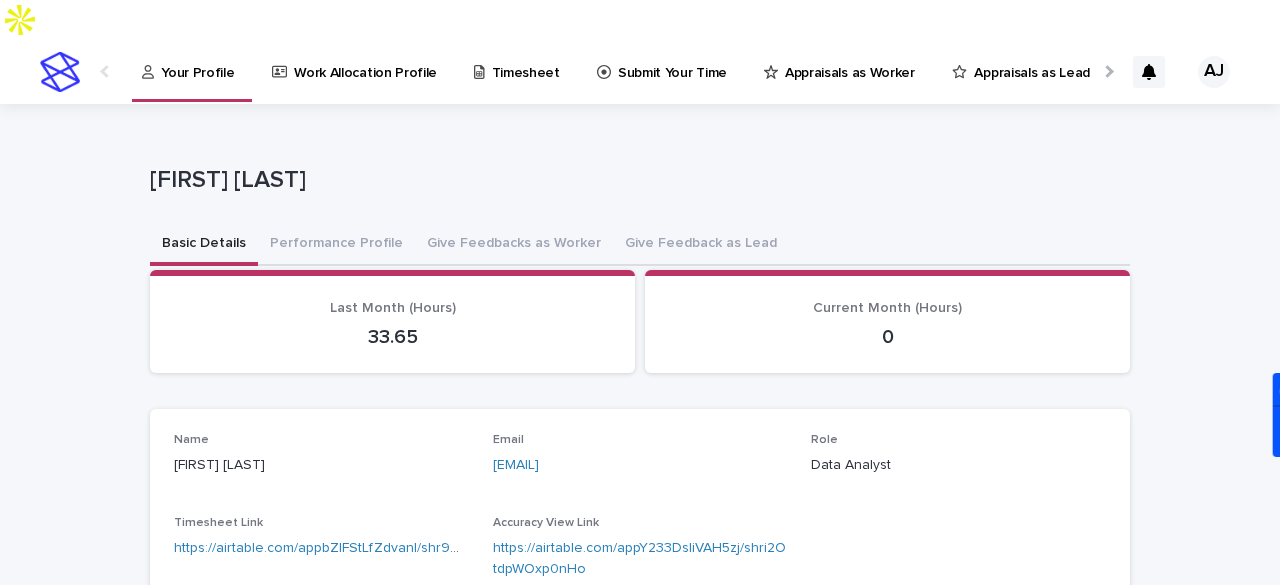 click on "Timesheet" at bounding box center [526, 61] 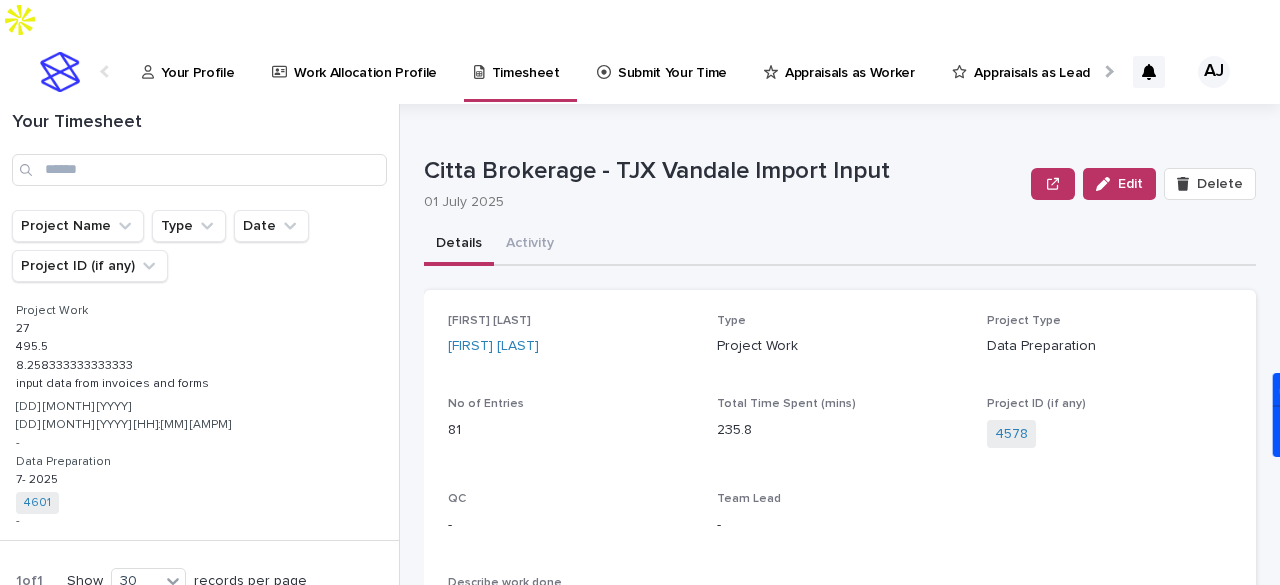 scroll, scrollTop: 1782, scrollLeft: 0, axis: vertical 